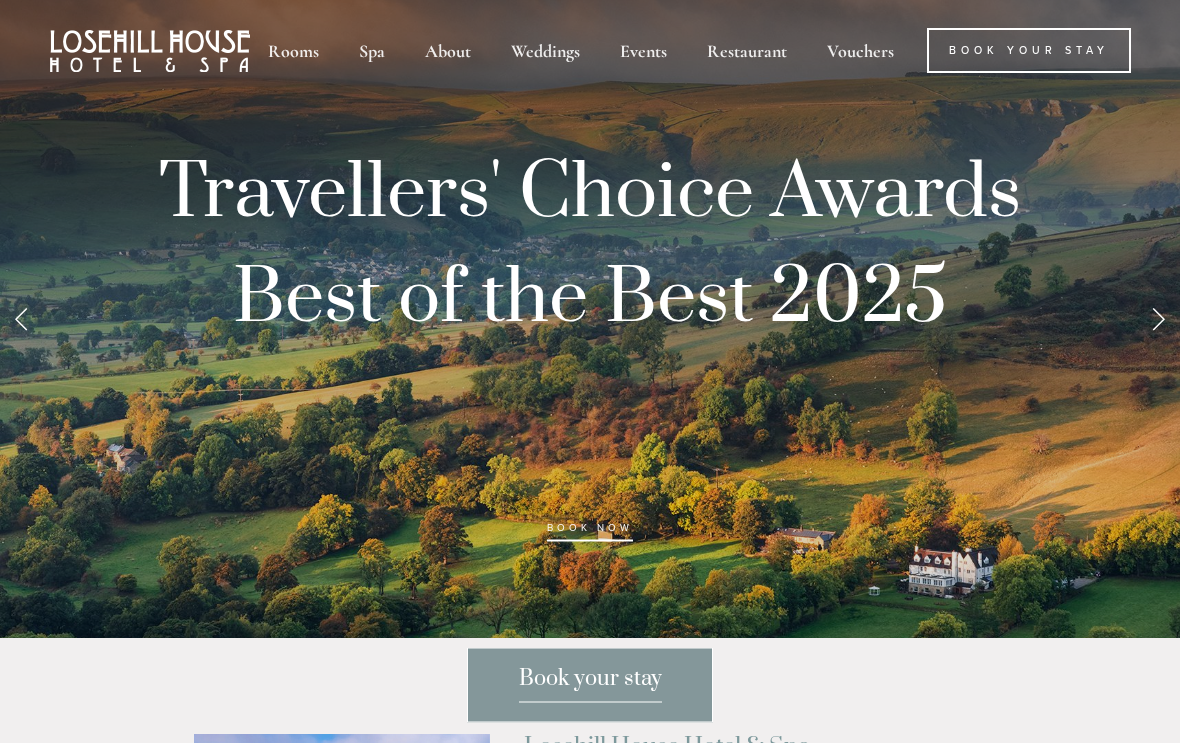 scroll, scrollTop: 0, scrollLeft: 0, axis: both 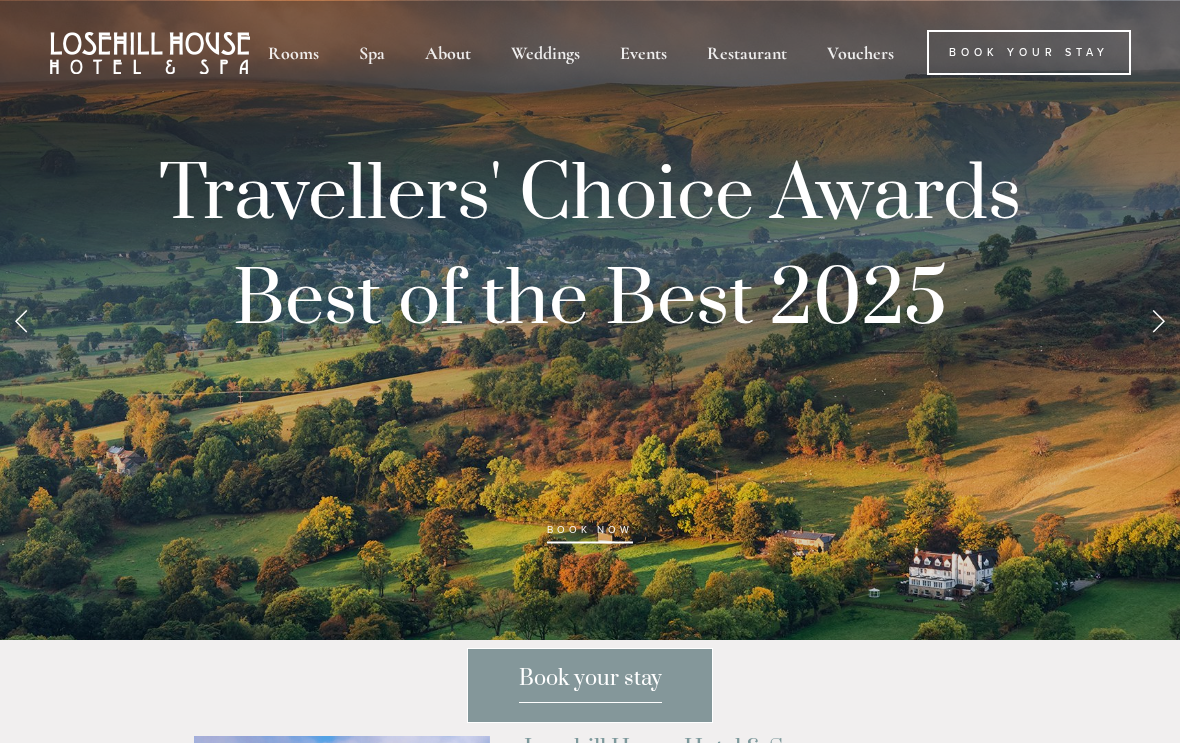 click on "Restaurant" at bounding box center (747, 52) 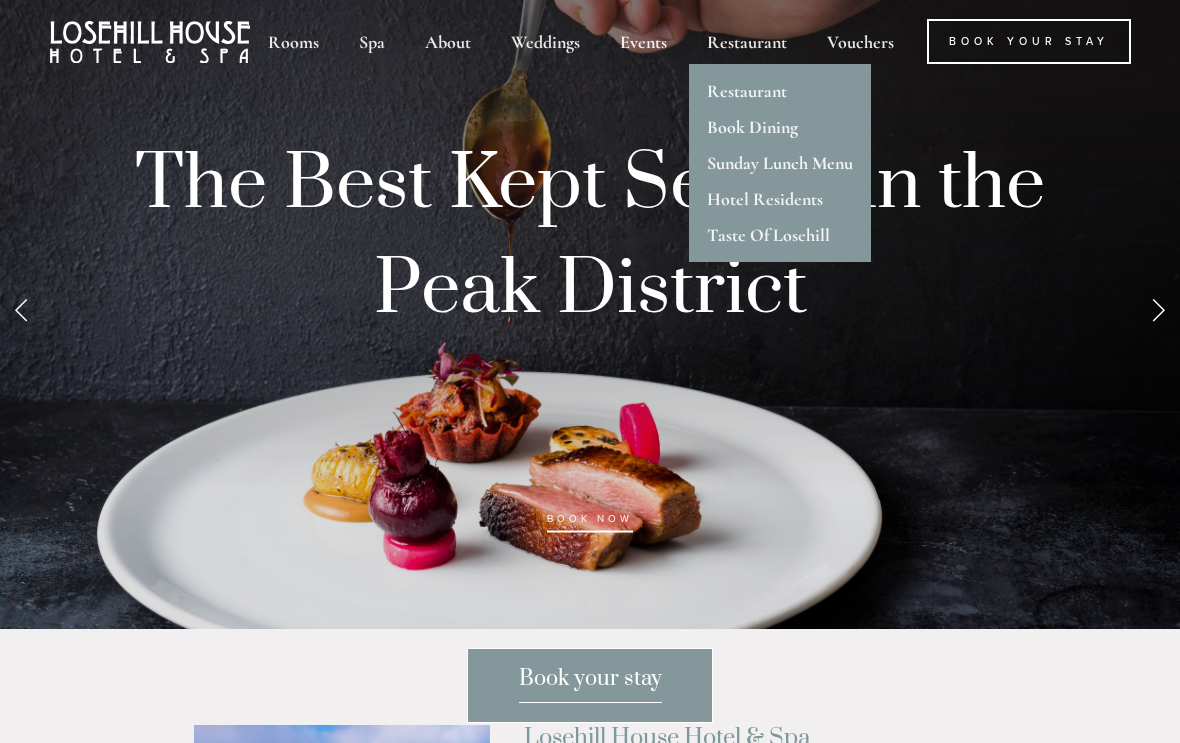 scroll, scrollTop: 12, scrollLeft: 0, axis: vertical 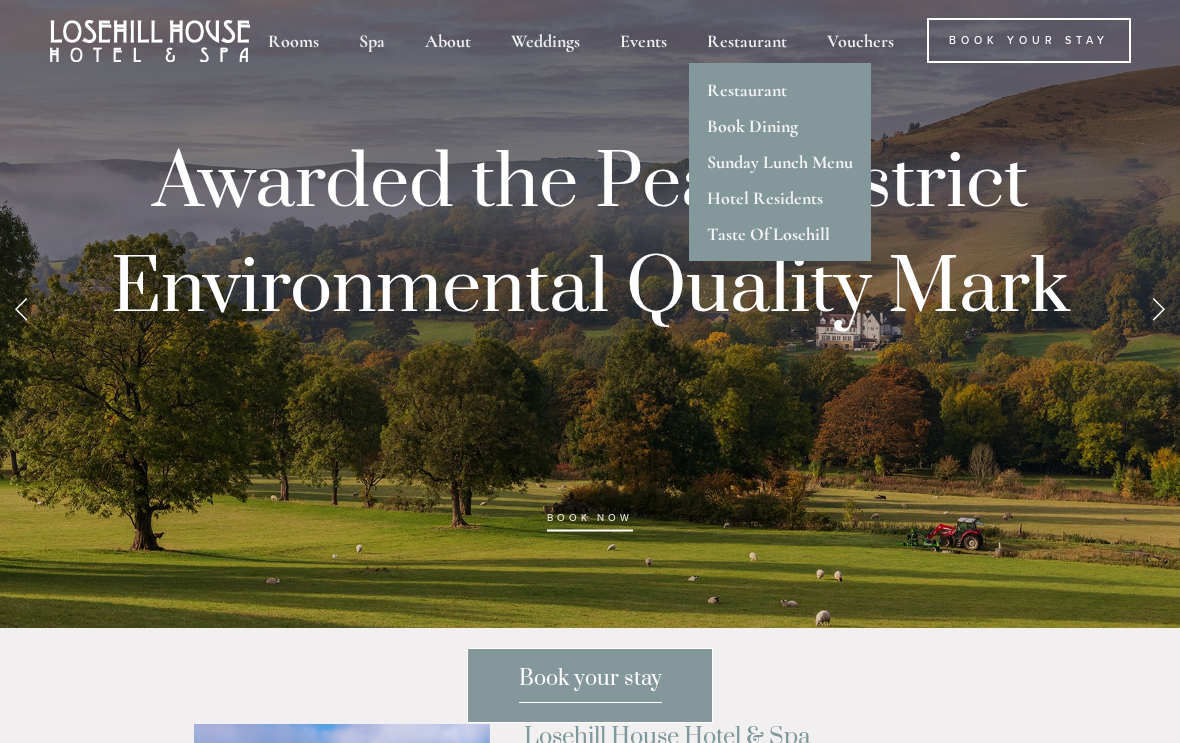 click on "Rooms" at bounding box center (293, 40) 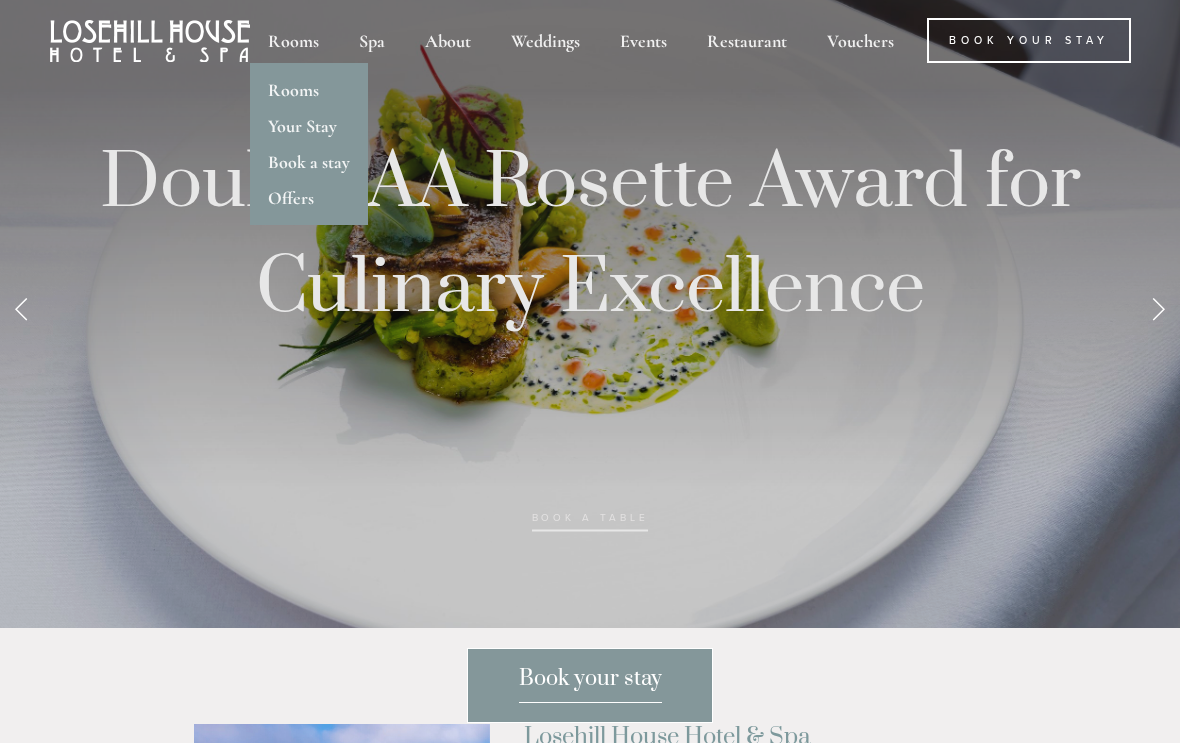 click on "Your Stay" at bounding box center (302, 126) 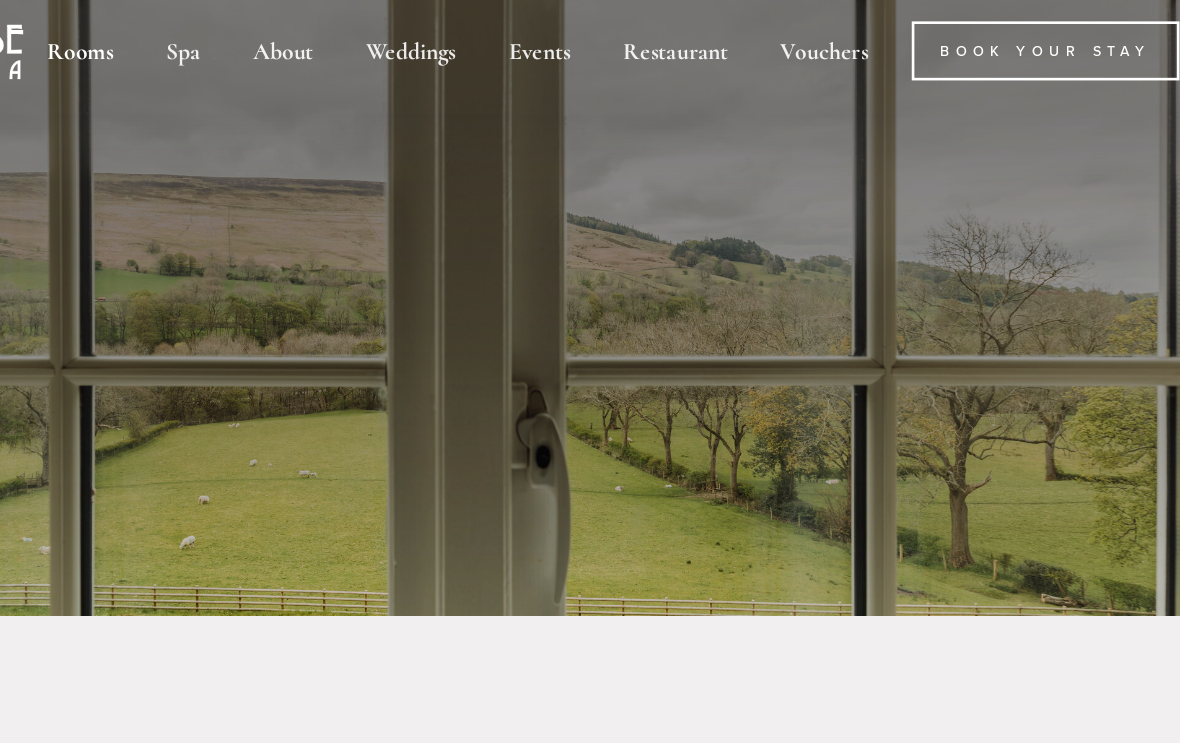 scroll, scrollTop: 0, scrollLeft: 0, axis: both 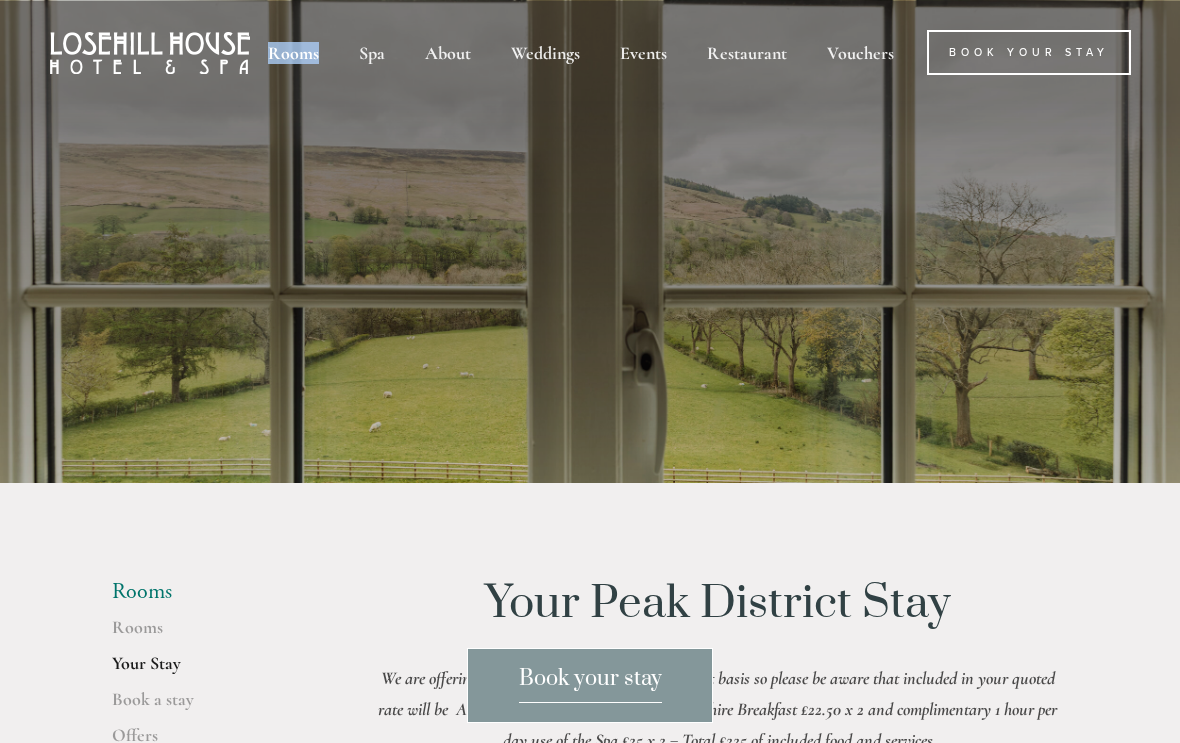 click on "Rooms
Rooms
Your Stay
Book a stay
Offers
Your Peak District Stay
We are offering rooms on a Dinner, Bed & Breakfast basis so please be aware that included in your quoted rate will be  A La Carte Dinner £65 x 2, Full Derbyshire Breakfast £22.50 x 2 and complimentary 1 hour per day use of the Spa £25 x 2 = Total £225 of included food and services  SPECIAL OFFER - Dinner, Bed & Breakfast.  2 night stays 5% discount 3 night stays or more 10% discount. Your Stay Check-in is from 3.00pm on the day of arrival and check-out by 11am on the day of departure. Spa facilities  are available from 8am - 8pm for residents, please book a time slot to ensure an enjoyable time in the spa. 60 minute spa use slot must be prebooked - please  contact the reception team" at bounding box center [590, 1265] 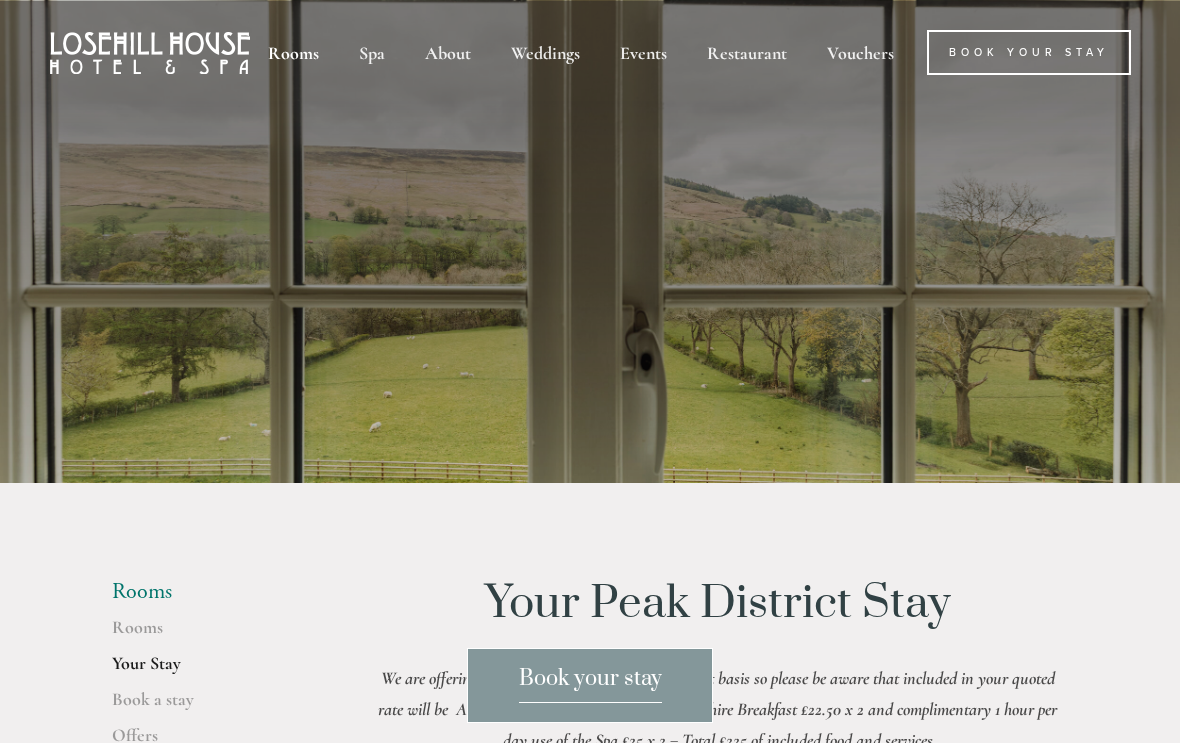 click on "Rooms" at bounding box center (293, 52) 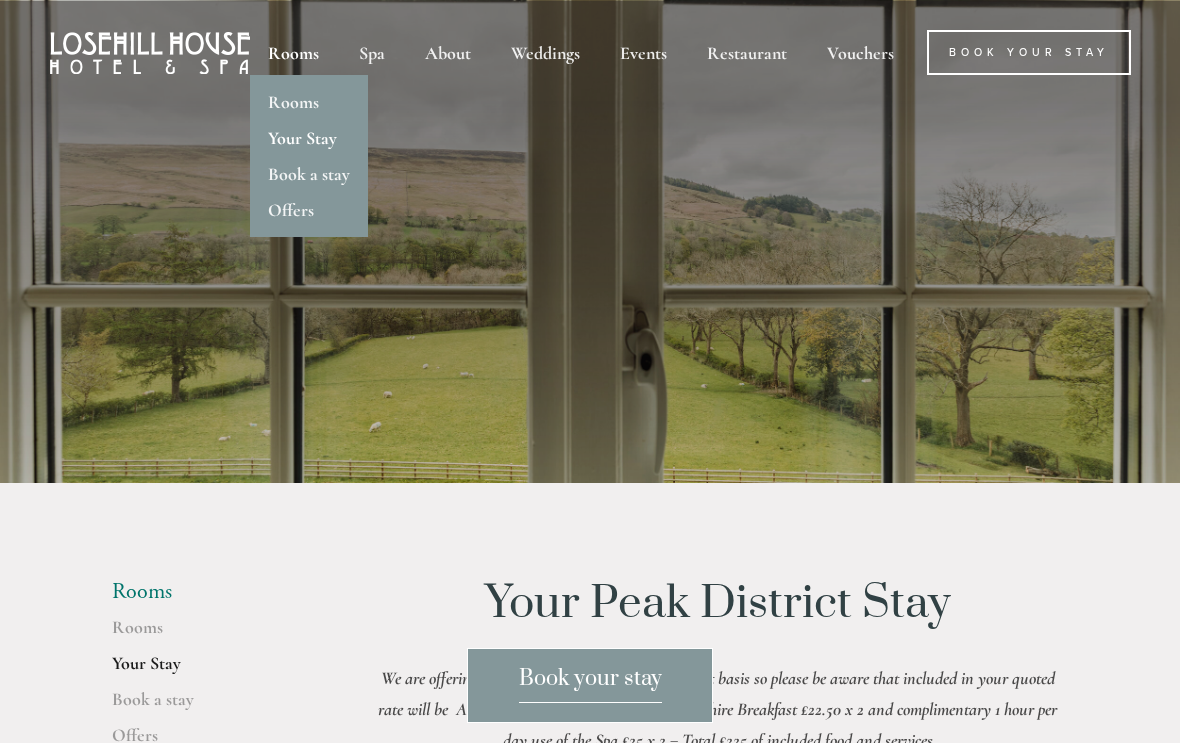 click on "Rooms" at bounding box center [293, 102] 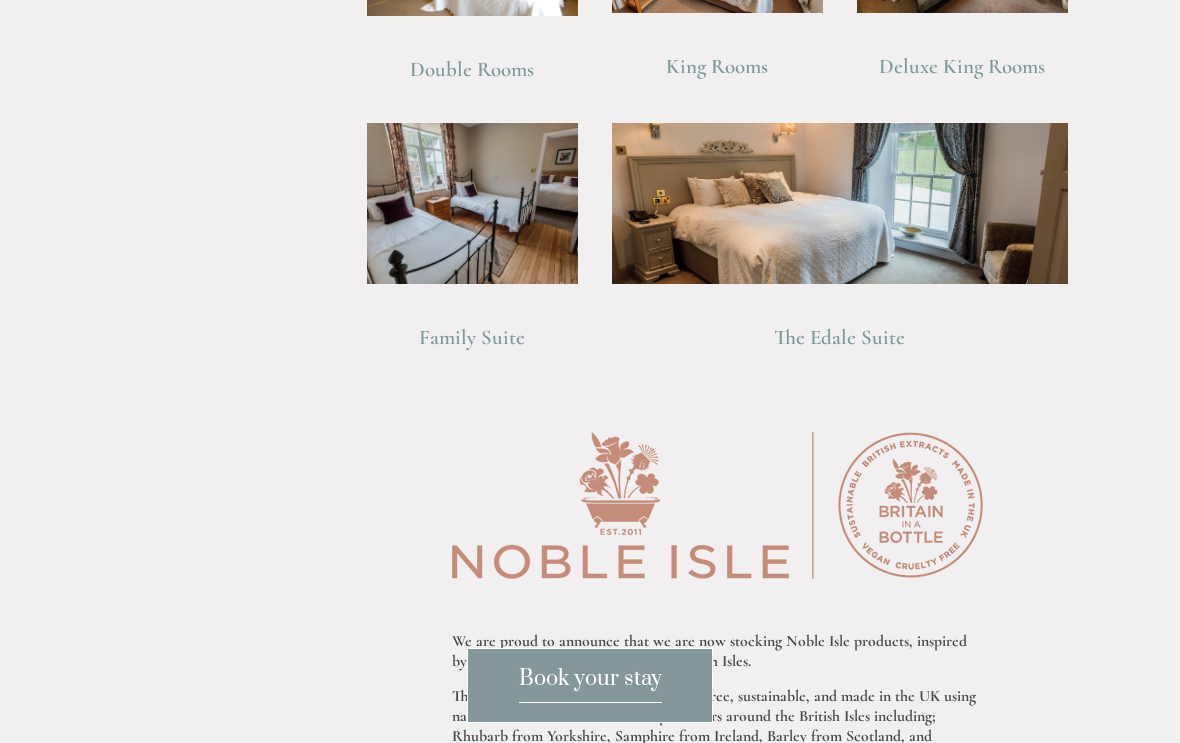 scroll, scrollTop: 1637, scrollLeft: 0, axis: vertical 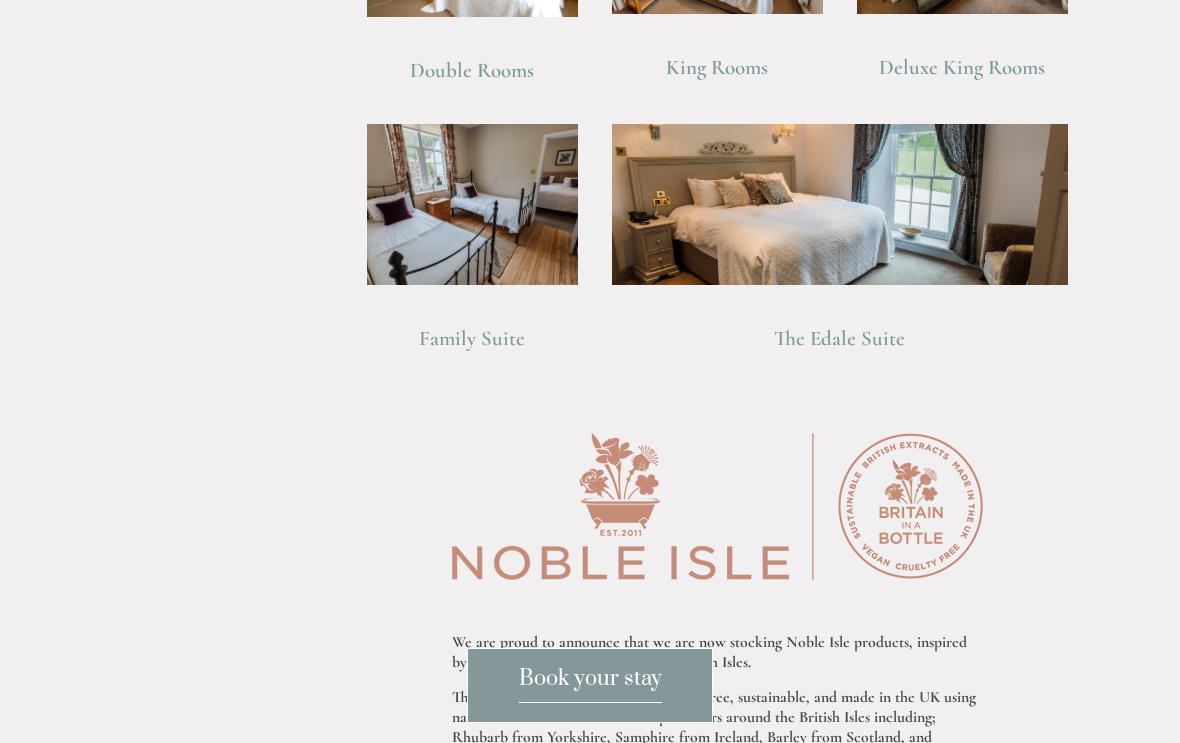 click on "The Edale Suite" at bounding box center (839, 338) 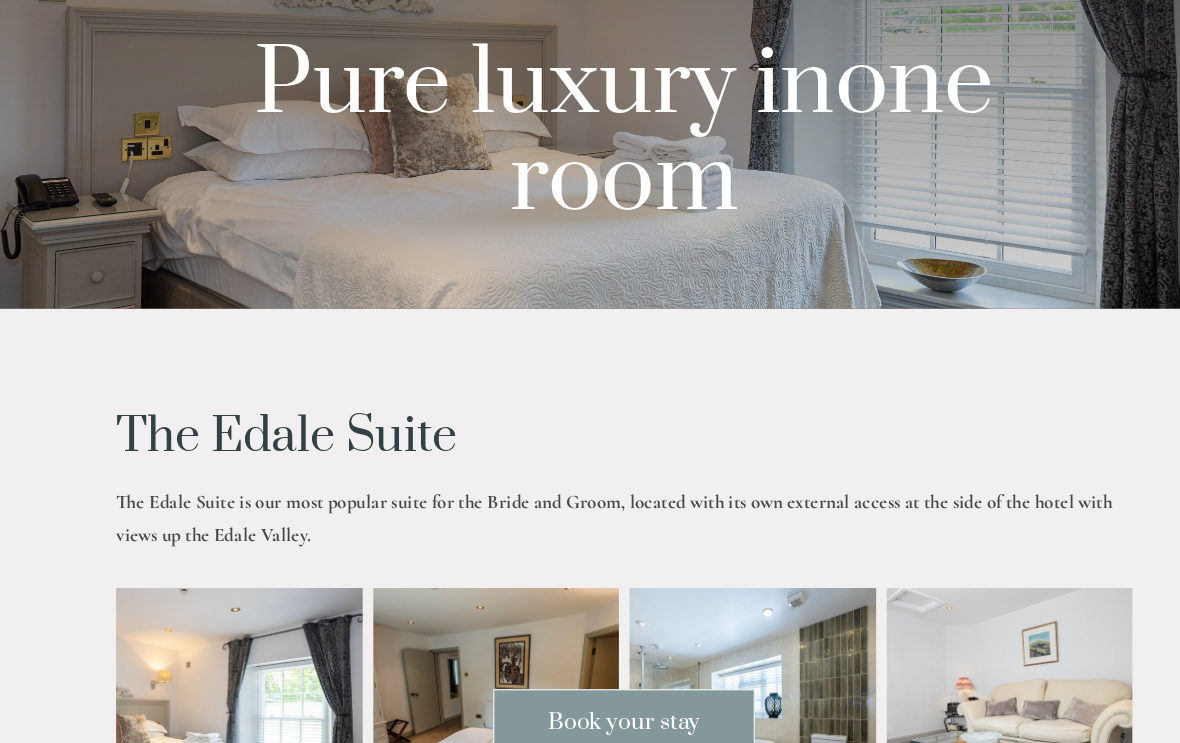 scroll, scrollTop: 0, scrollLeft: 0, axis: both 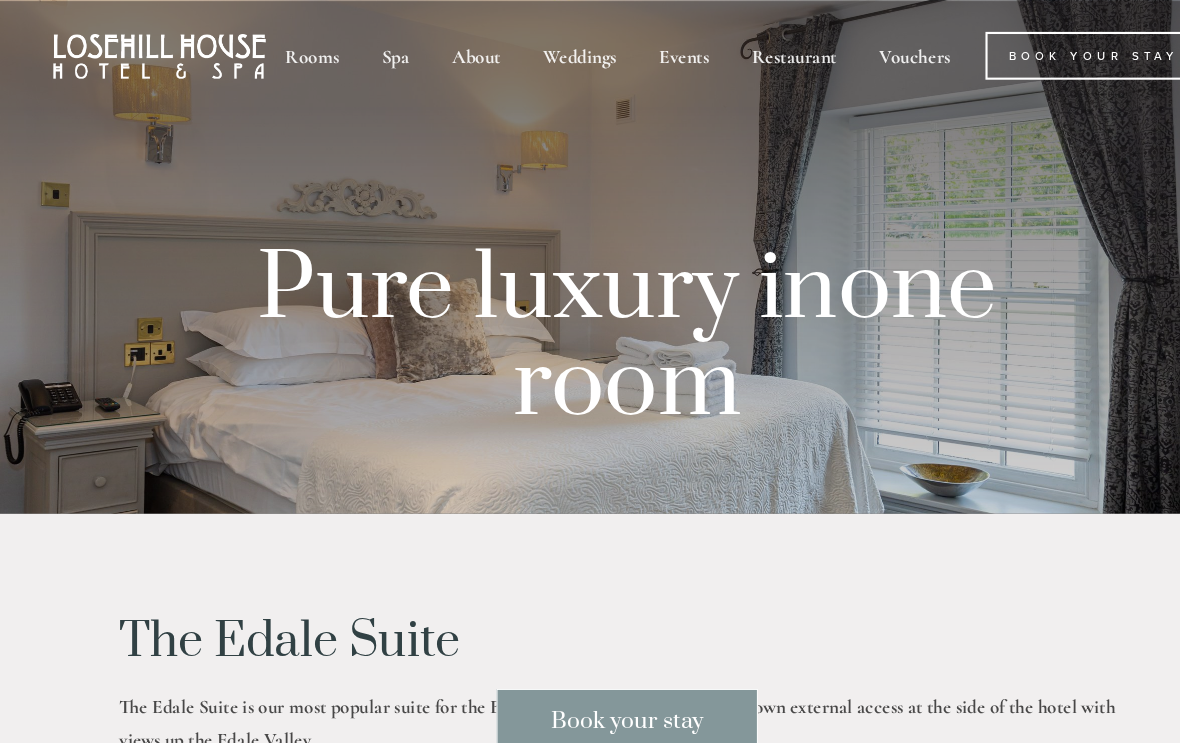 click on "Restaurant" at bounding box center (747, 52) 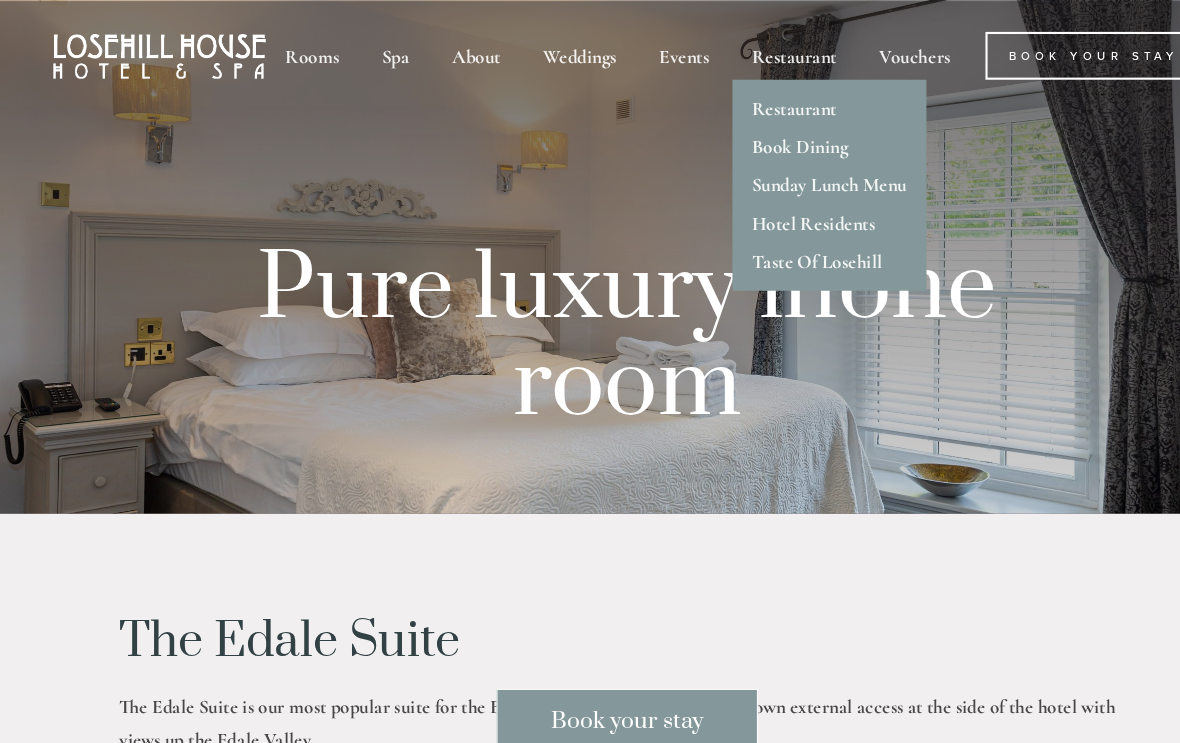 click on "Taste Of Losehill" at bounding box center [768, 246] 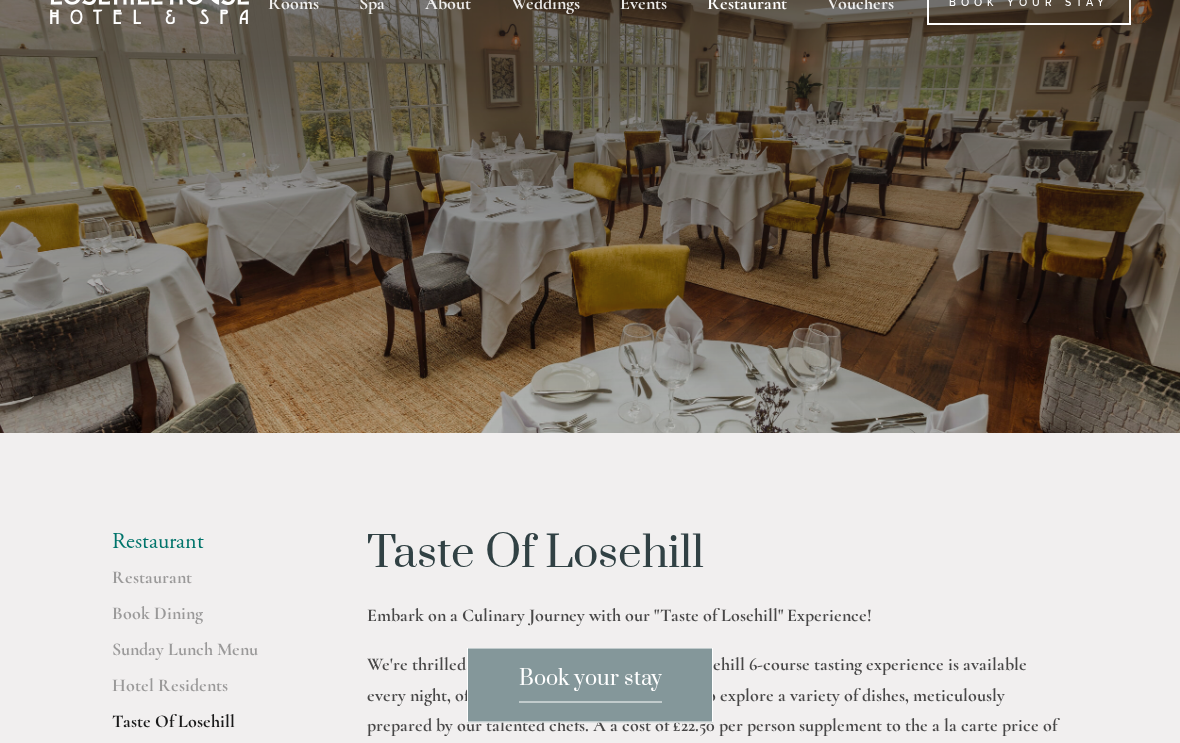 scroll, scrollTop: 0, scrollLeft: 0, axis: both 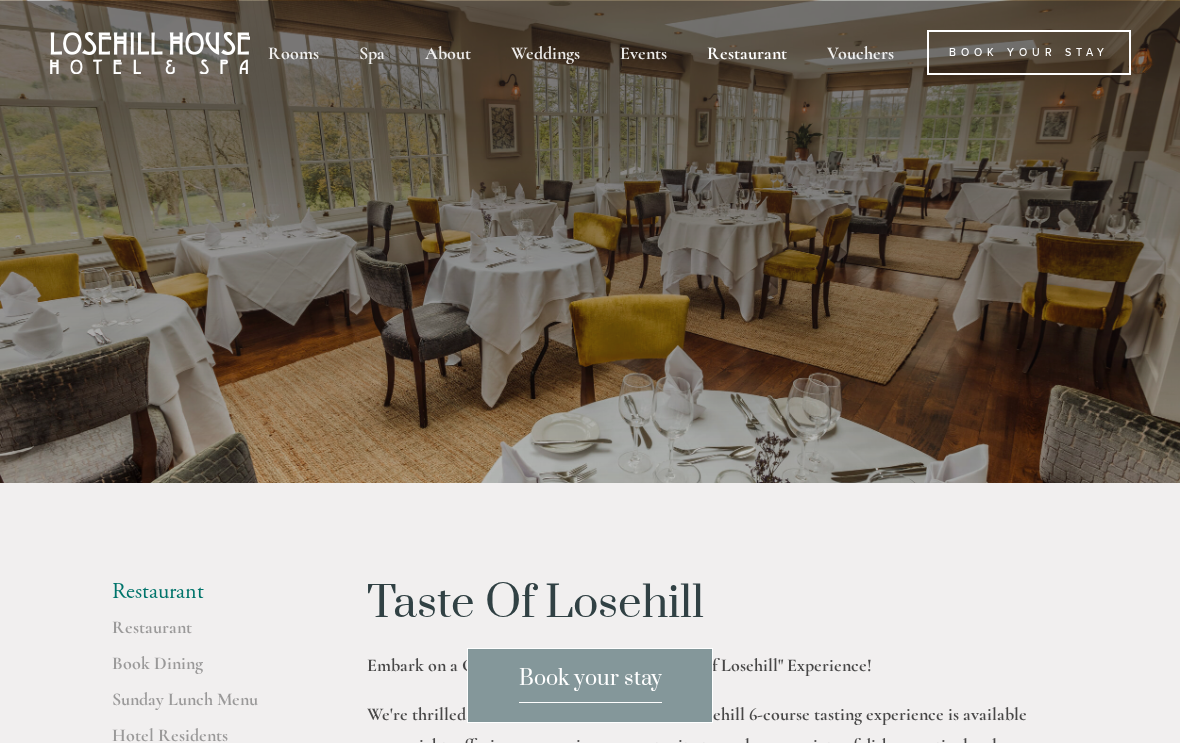 click on "About" at bounding box center [448, 52] 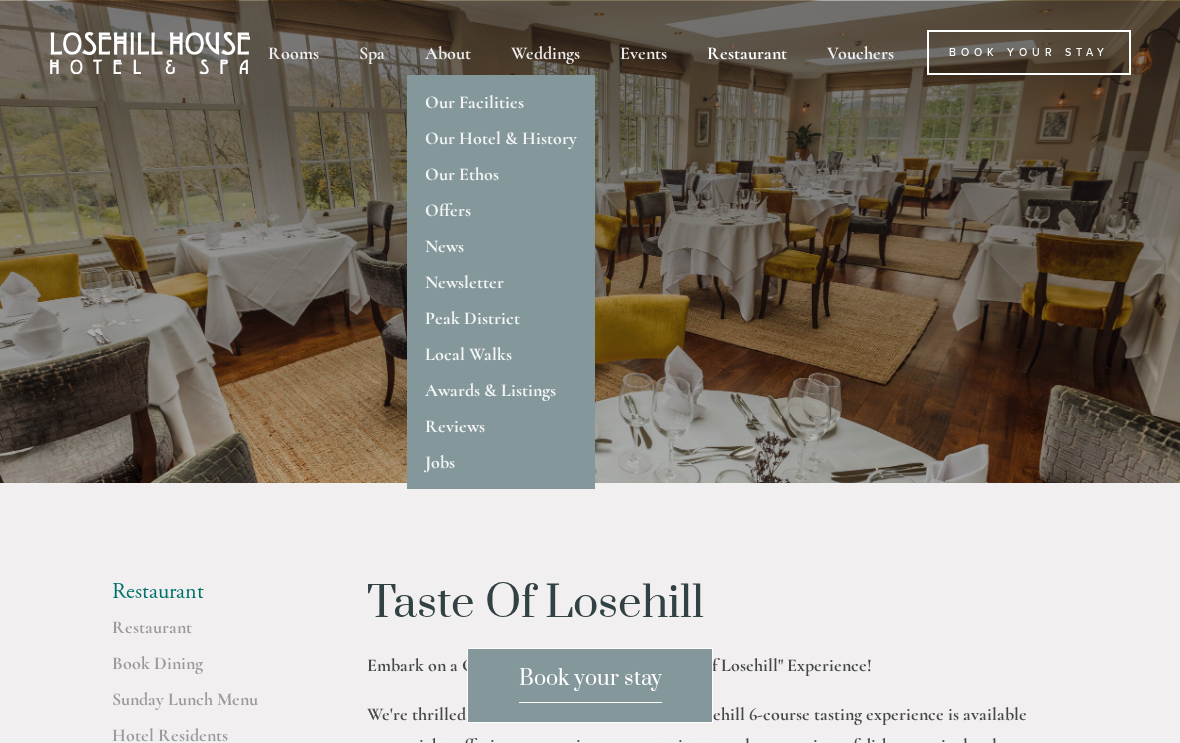click on "Restaurant
Restaurant
Book Dining
Sunday Lunch Menu
Hotel Residents
Taste Of Losehill
Taste Of Losehill Embark on a Culinary Journey with our "Taste of Losehill" Experience! We're thrilled to announce that the Taste Of Losehill 6-course tasting experience is available every night, offering you a unique opportunity to explore a variety of dishes, meticulously prepared by our talented chefs. A a cost of £22.50 per person supplement to the a la carte price of £65. Book the Taste of Losehill   A Menu Designed to Impress Download The Menu" at bounding box center [590, 1229] 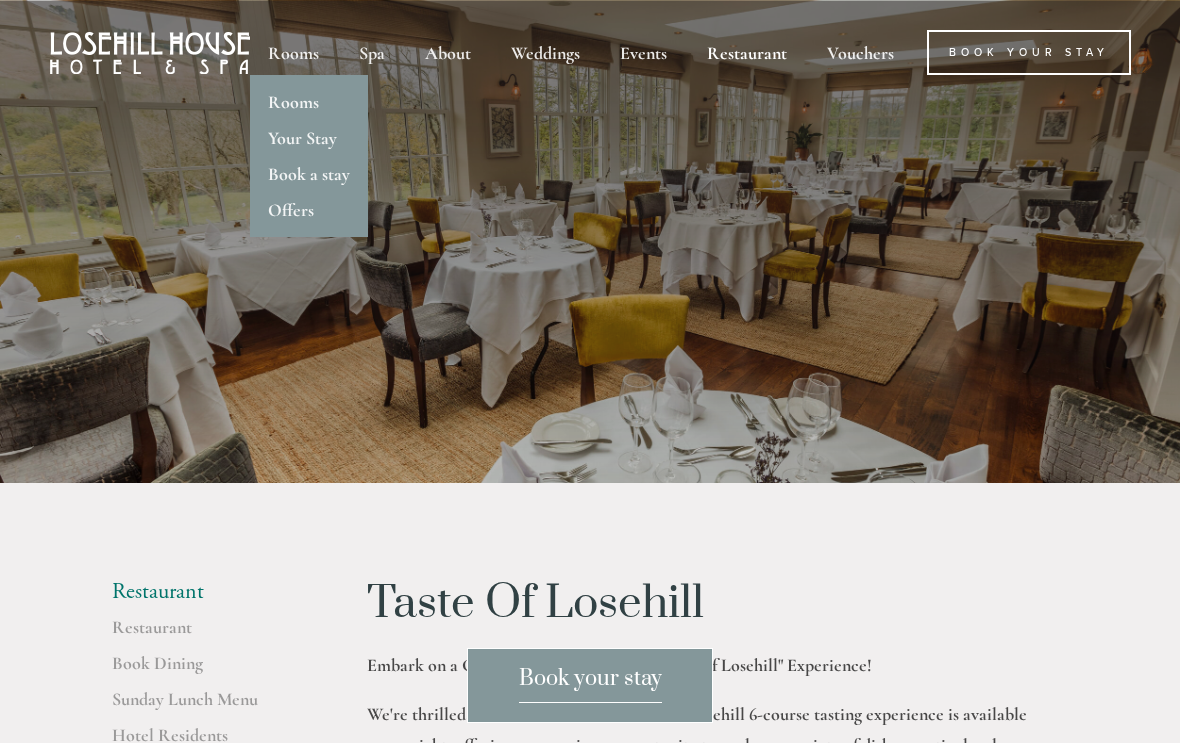 click on "Rooms" at bounding box center (293, 102) 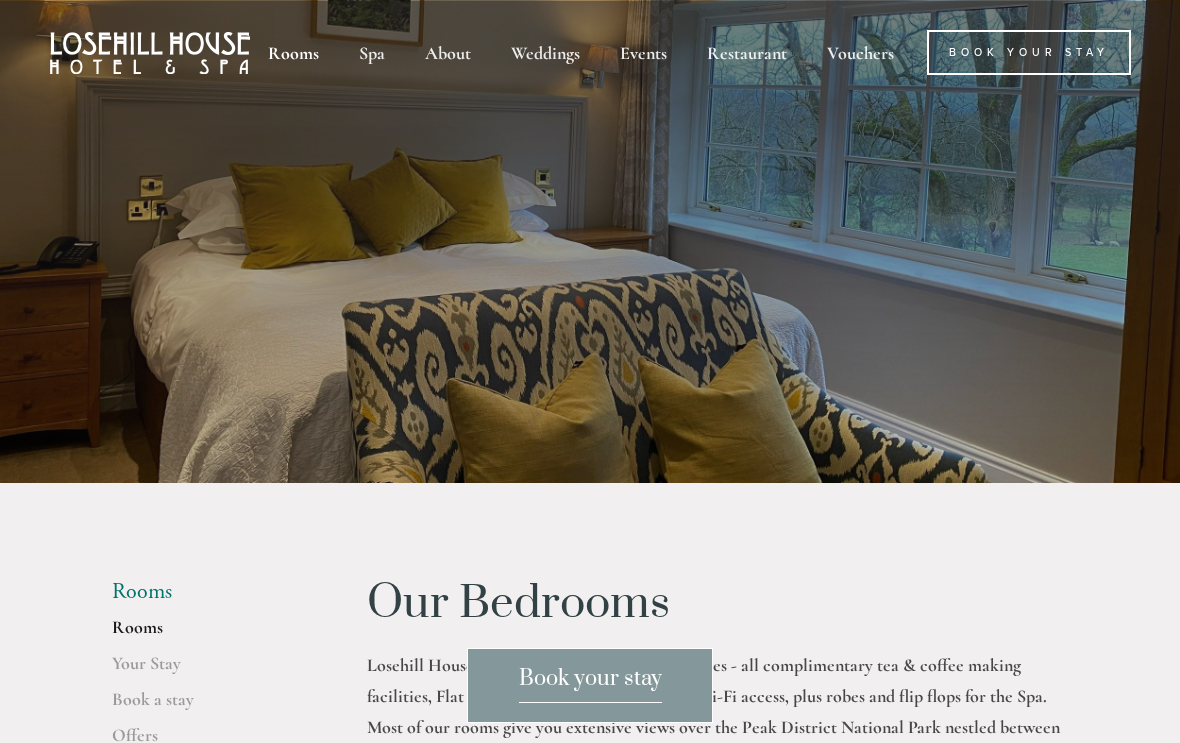 scroll, scrollTop: 0, scrollLeft: 0, axis: both 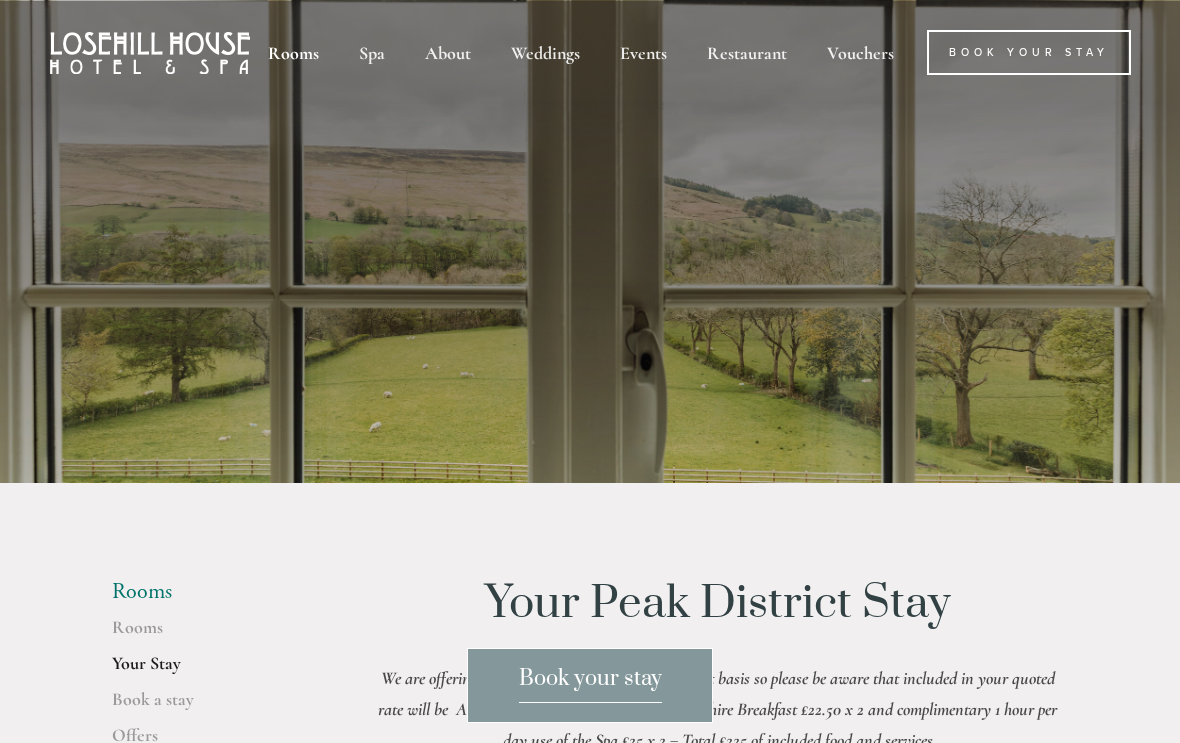 click on "Restaurant" at bounding box center (747, 52) 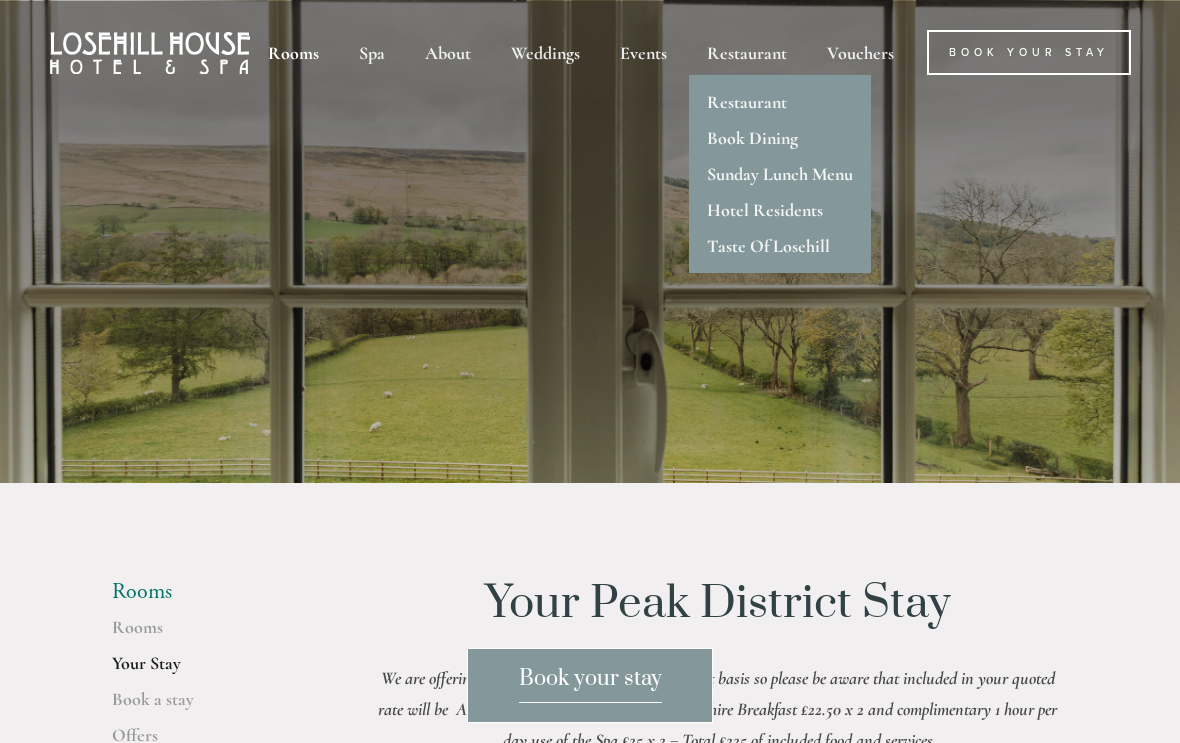 click on "Restaurant" at bounding box center [747, 102] 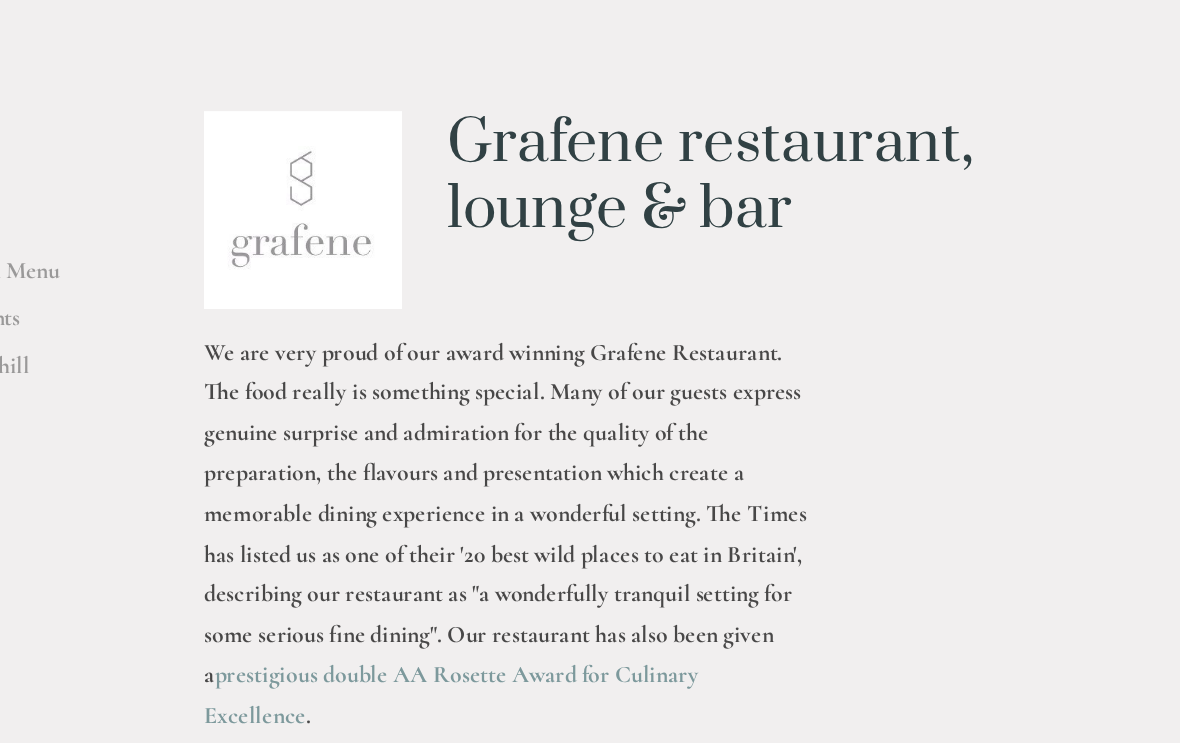 scroll, scrollTop: 0, scrollLeft: 0, axis: both 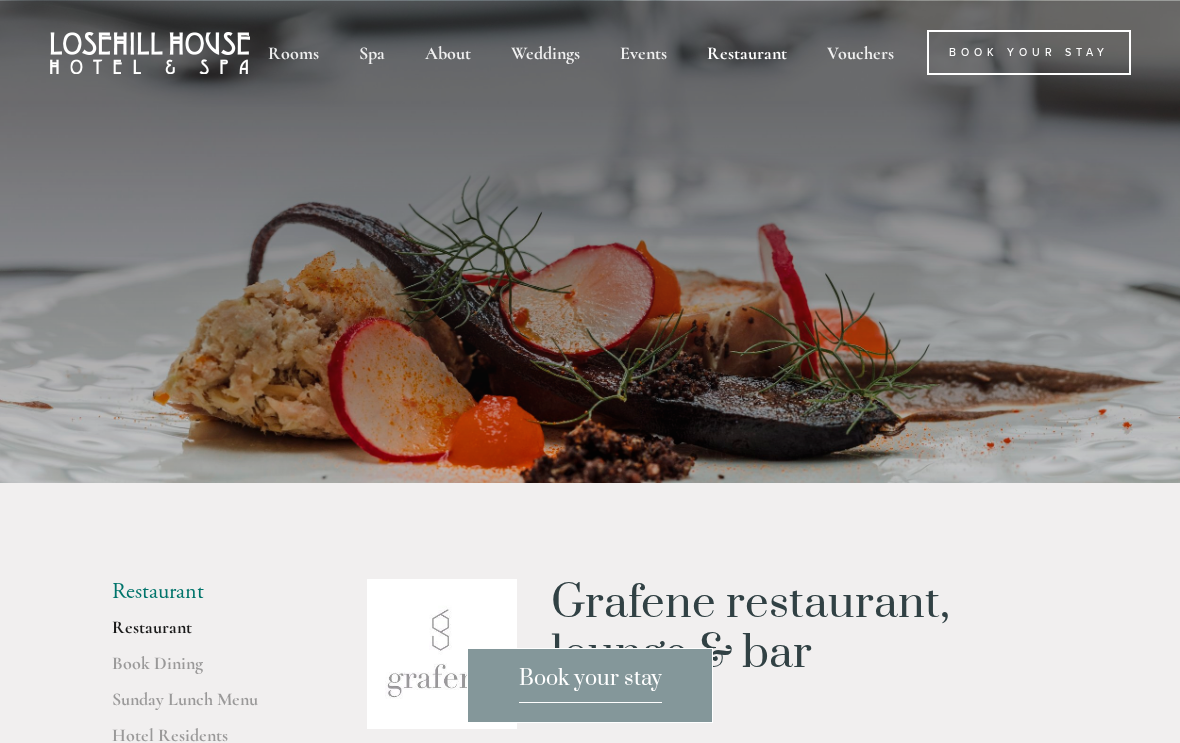 click on "About" at bounding box center [448, 52] 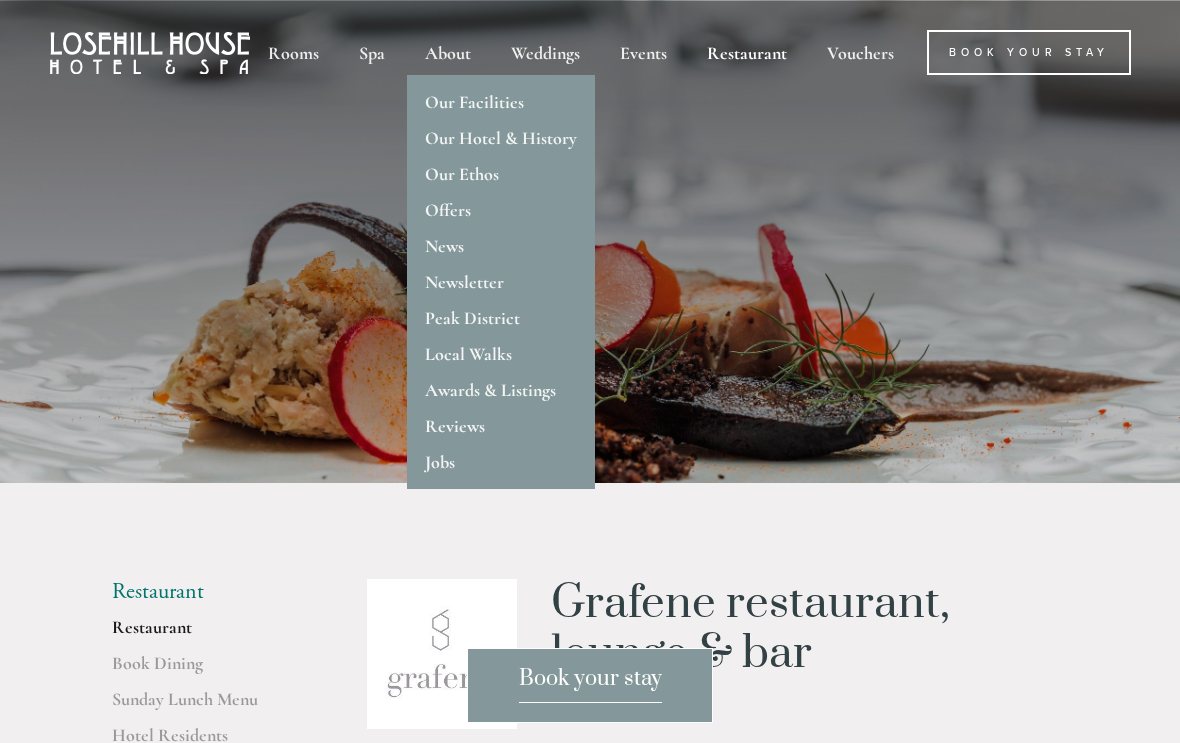 click on "Our Ethos" at bounding box center (462, 174) 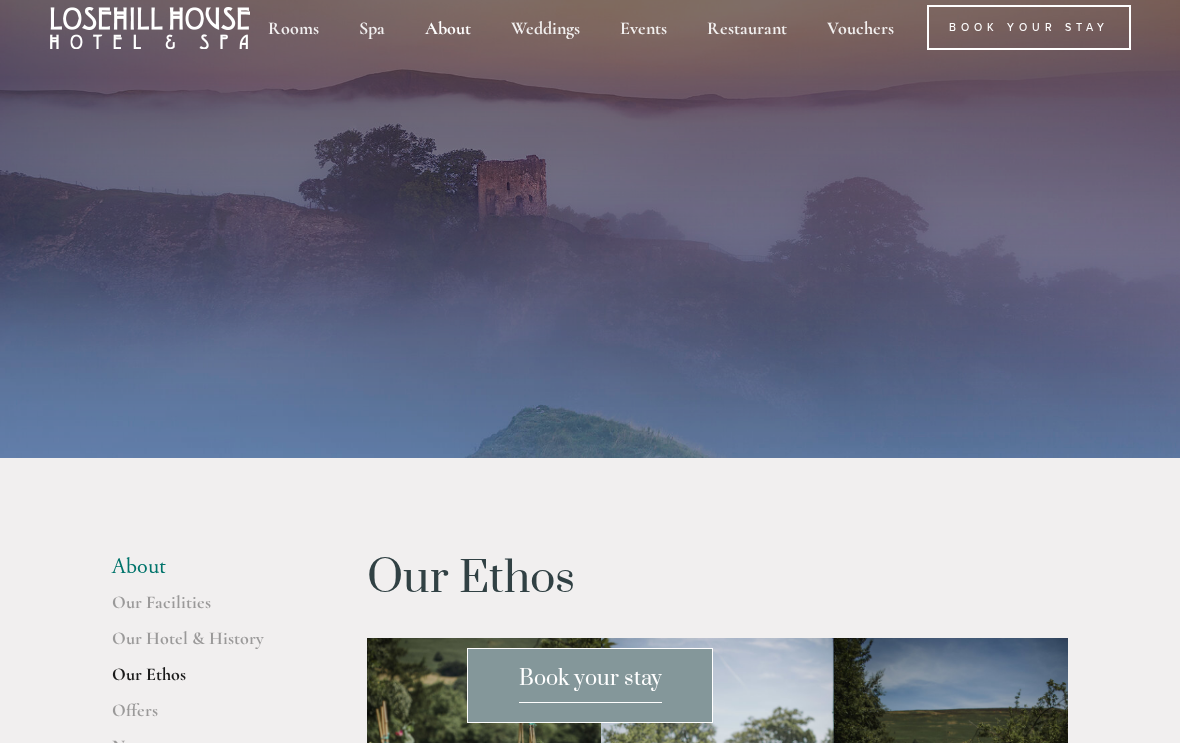 scroll, scrollTop: 0, scrollLeft: 0, axis: both 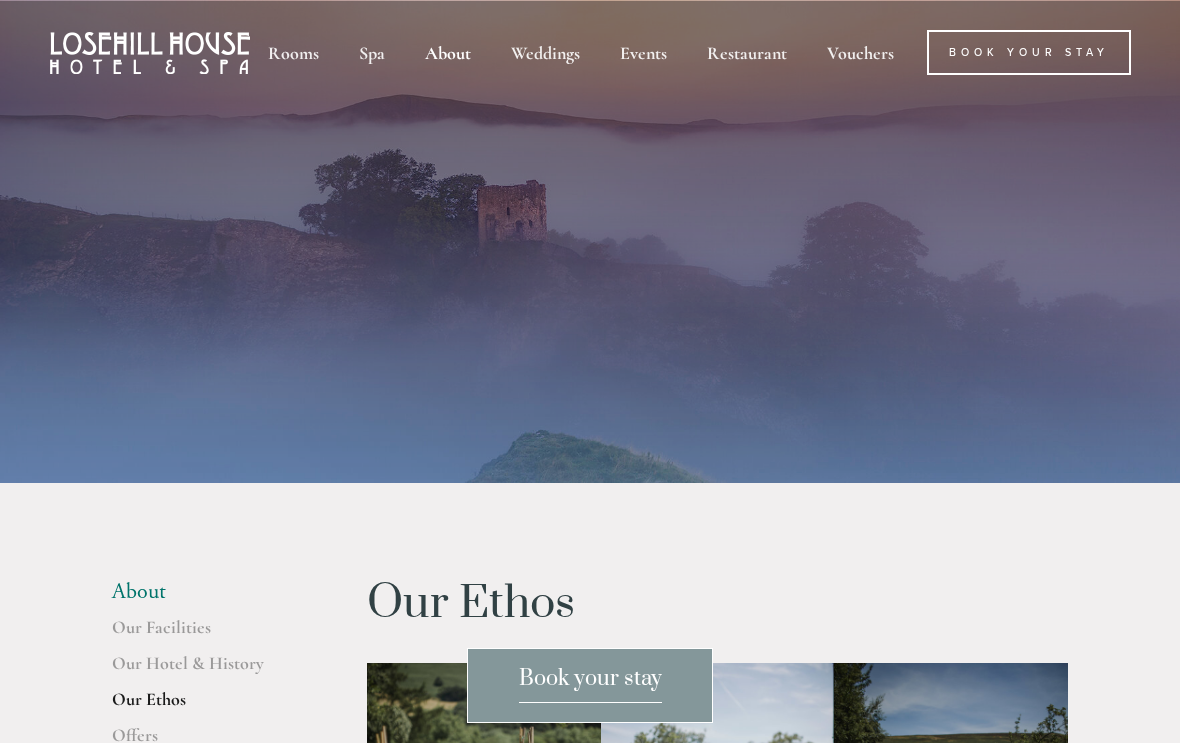 click on "About" at bounding box center (448, 52) 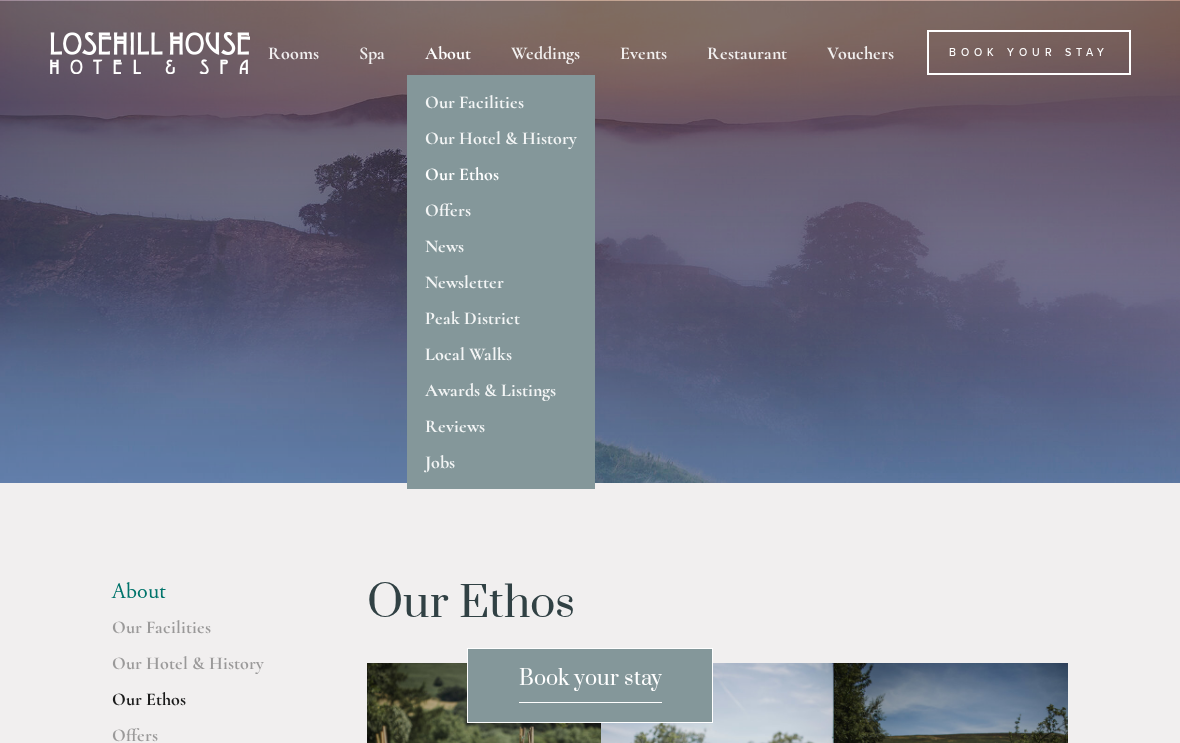 click on "Our Facilities" at bounding box center (474, 102) 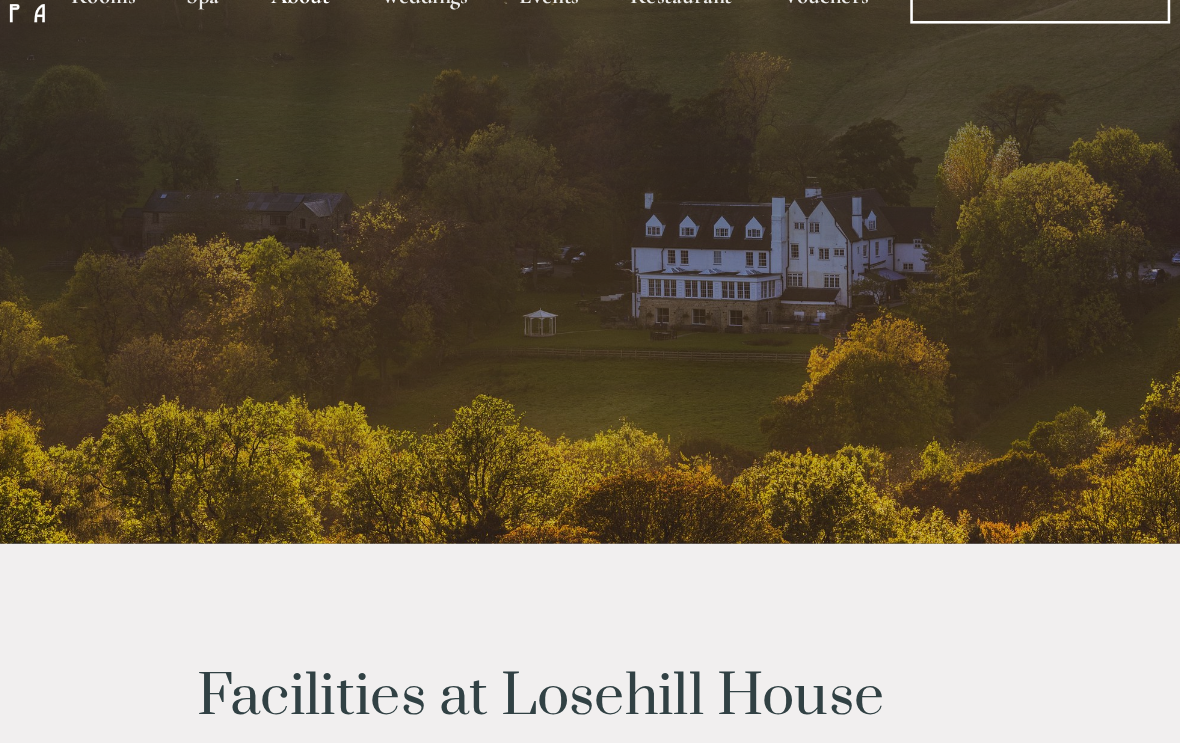 scroll, scrollTop: 0, scrollLeft: 0, axis: both 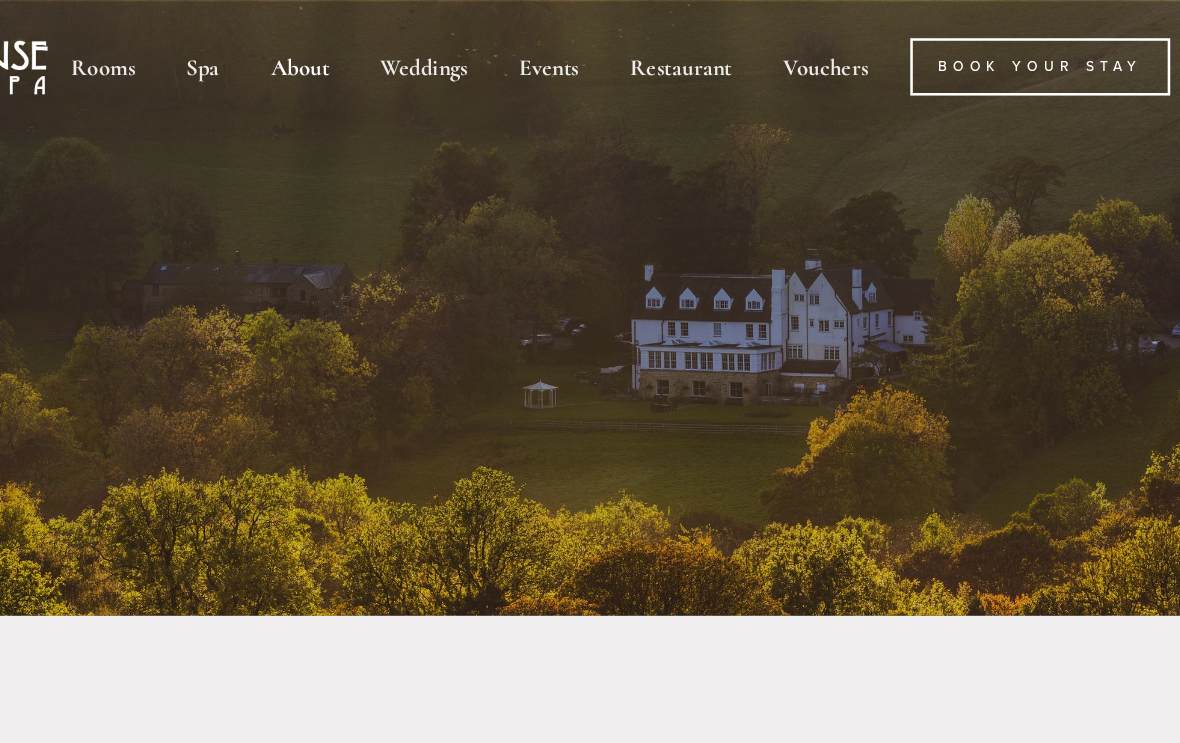 click on "Restaurant" at bounding box center (747, 52) 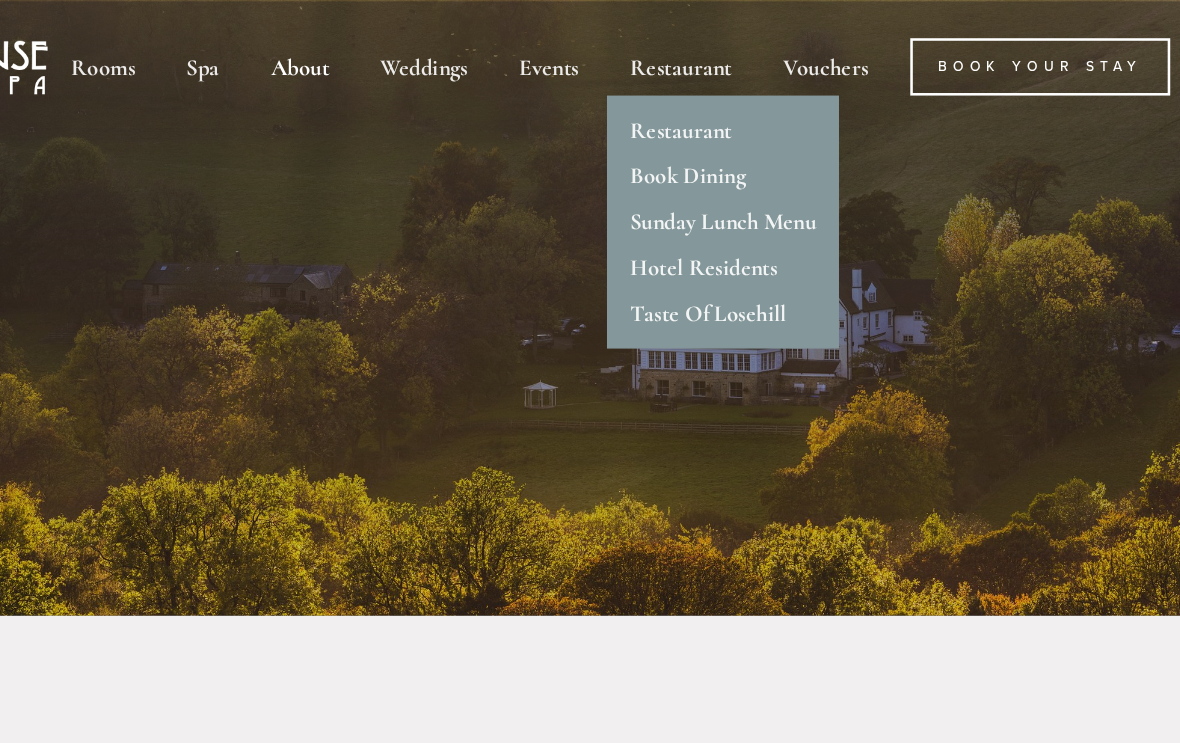click on "Restaurant" at bounding box center (747, 102) 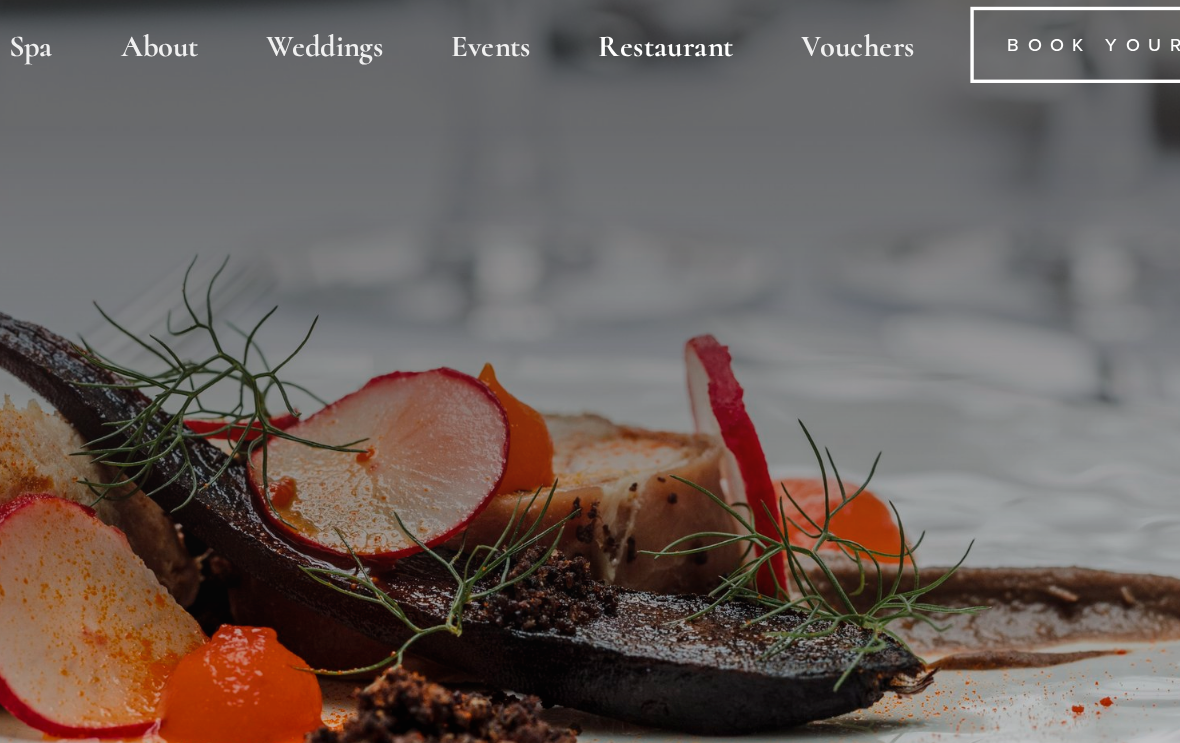 scroll, scrollTop: 0, scrollLeft: 0, axis: both 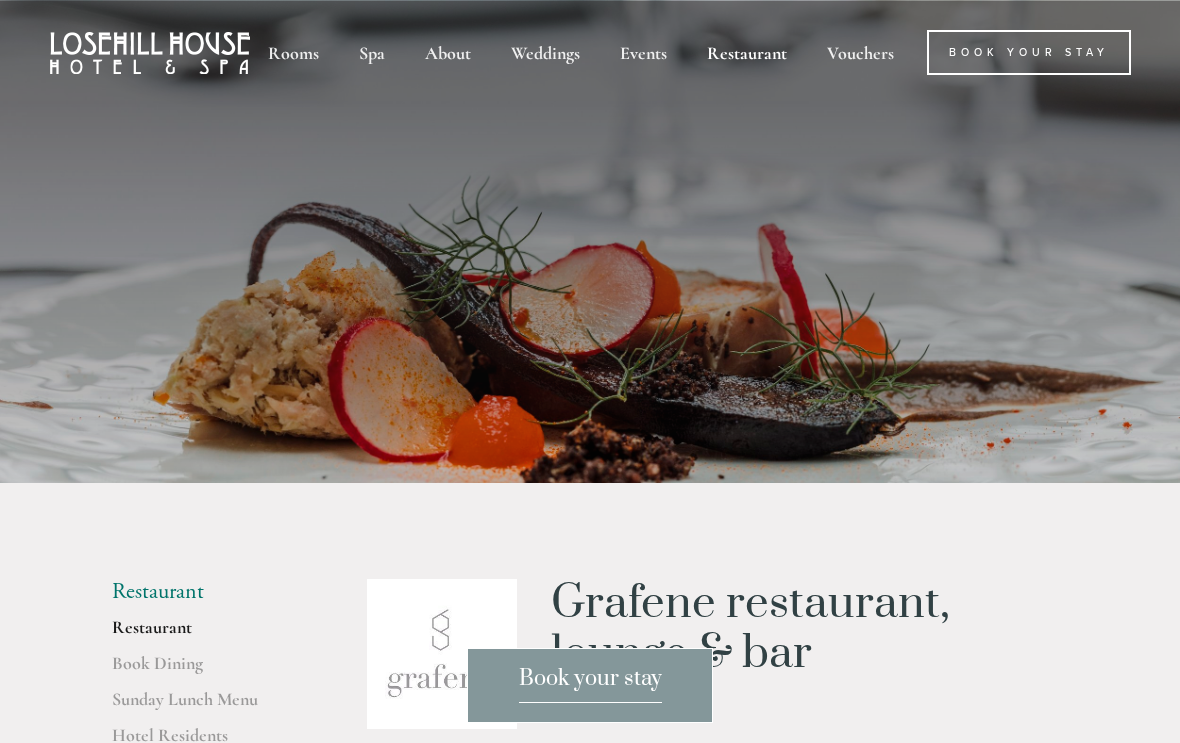 click on "Restaurant" at bounding box center [747, 52] 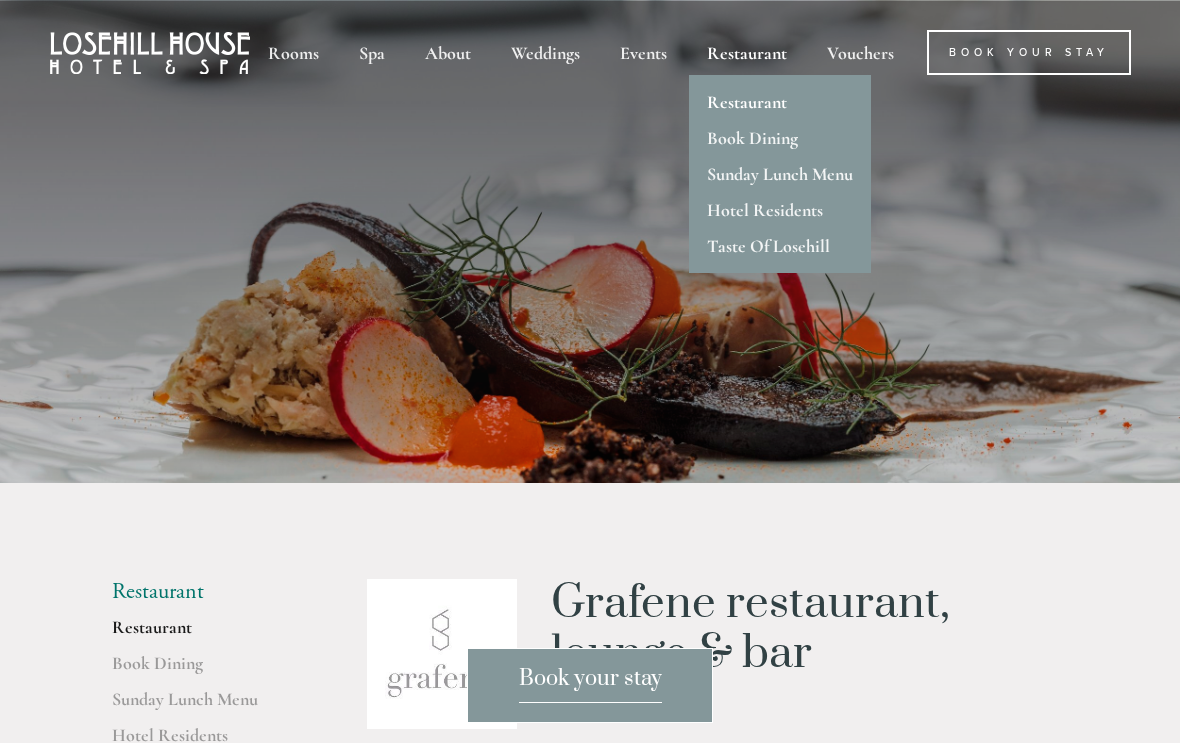 click on "Restaurant" at bounding box center (747, 102) 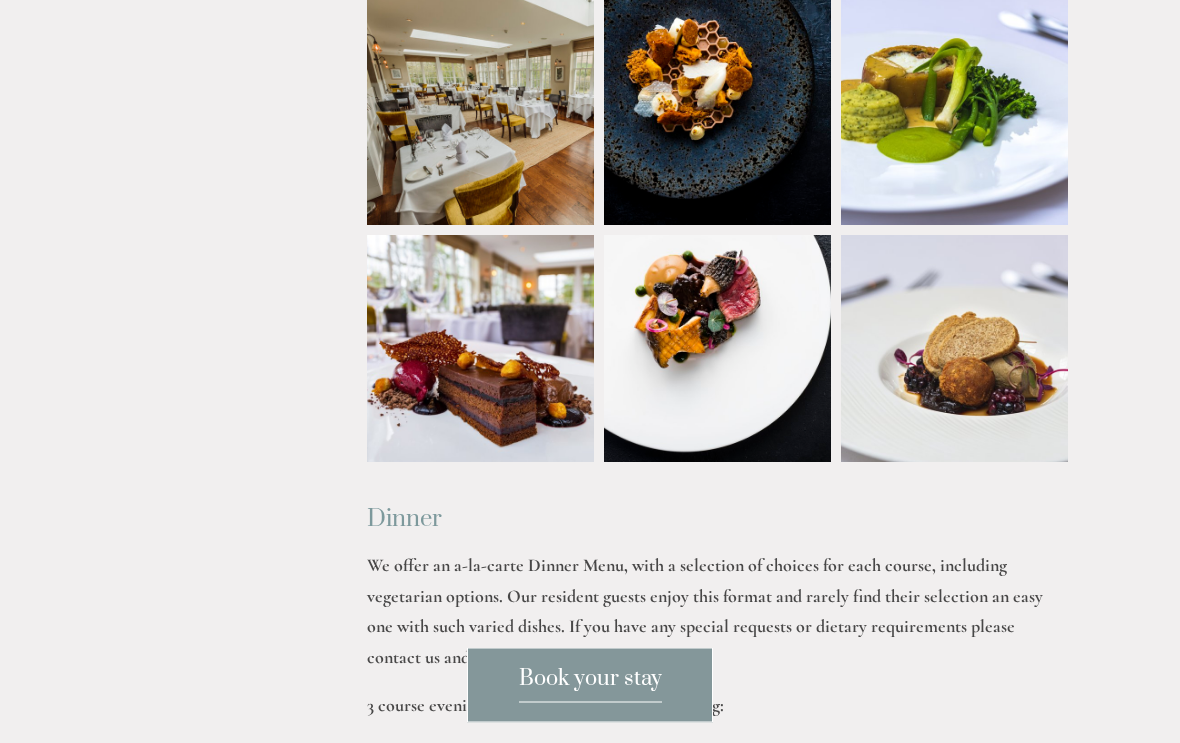 scroll, scrollTop: 2060, scrollLeft: 0, axis: vertical 